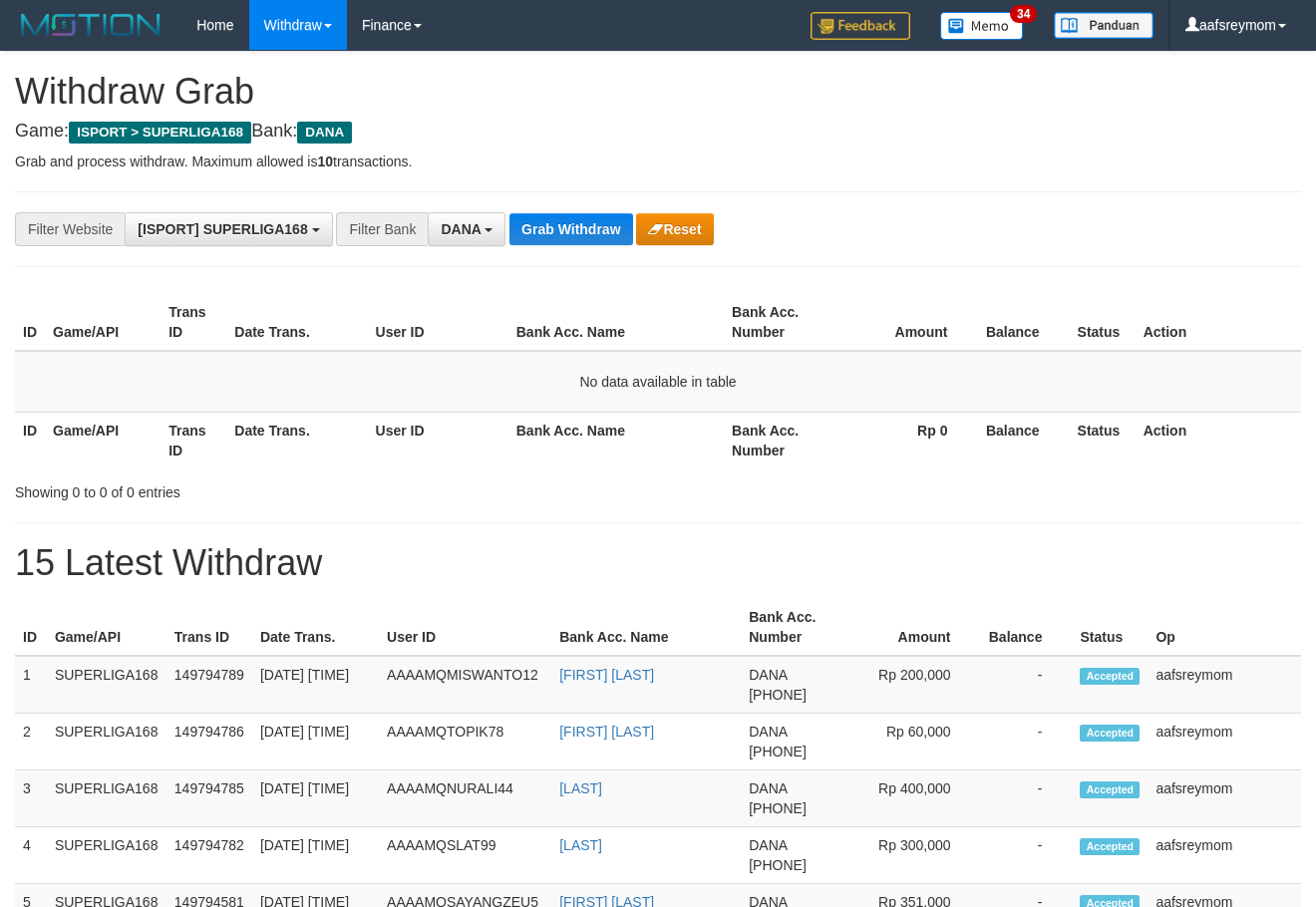 scroll, scrollTop: 0, scrollLeft: 0, axis: both 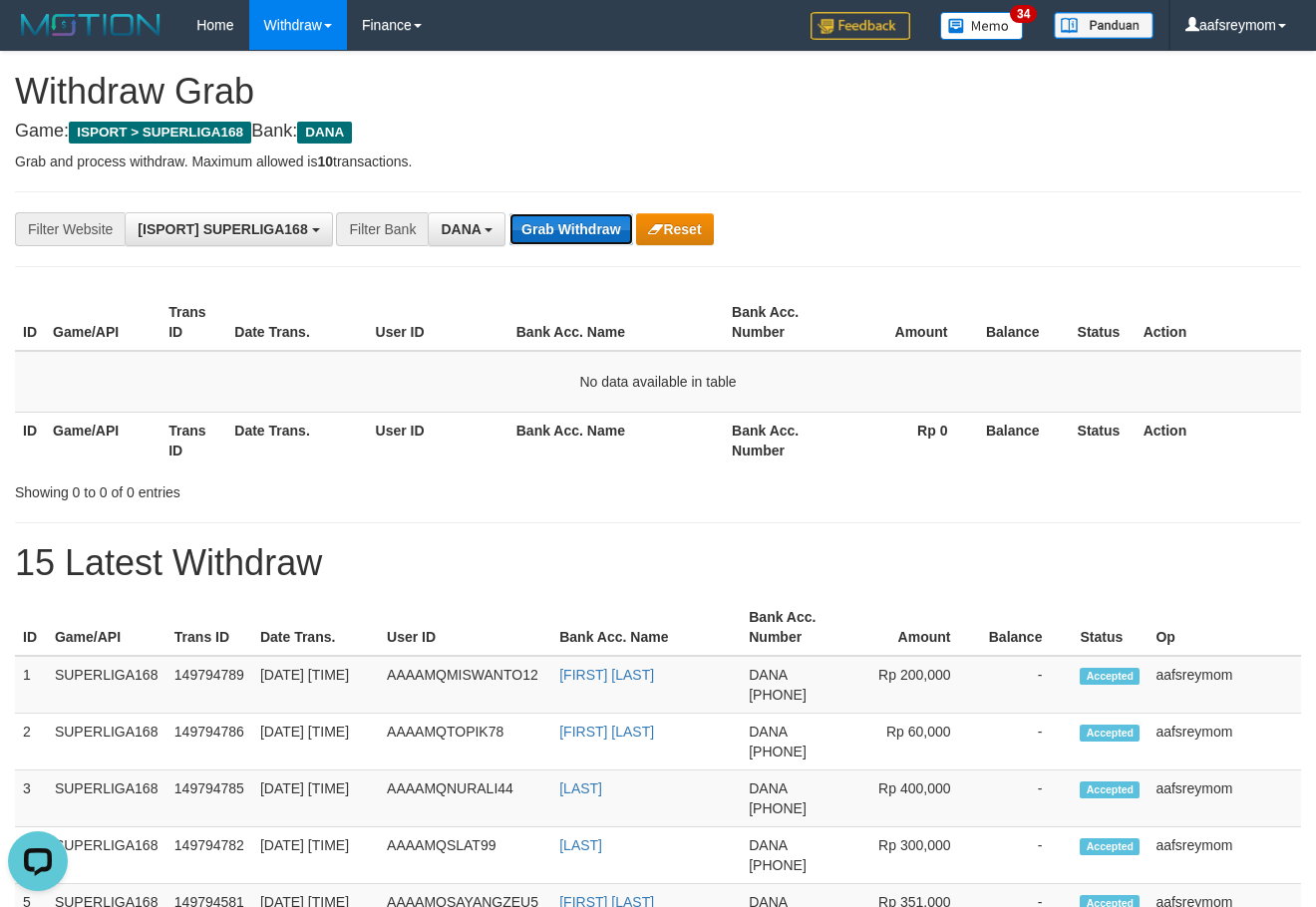 click on "Grab Withdraw" at bounding box center [570, 229] 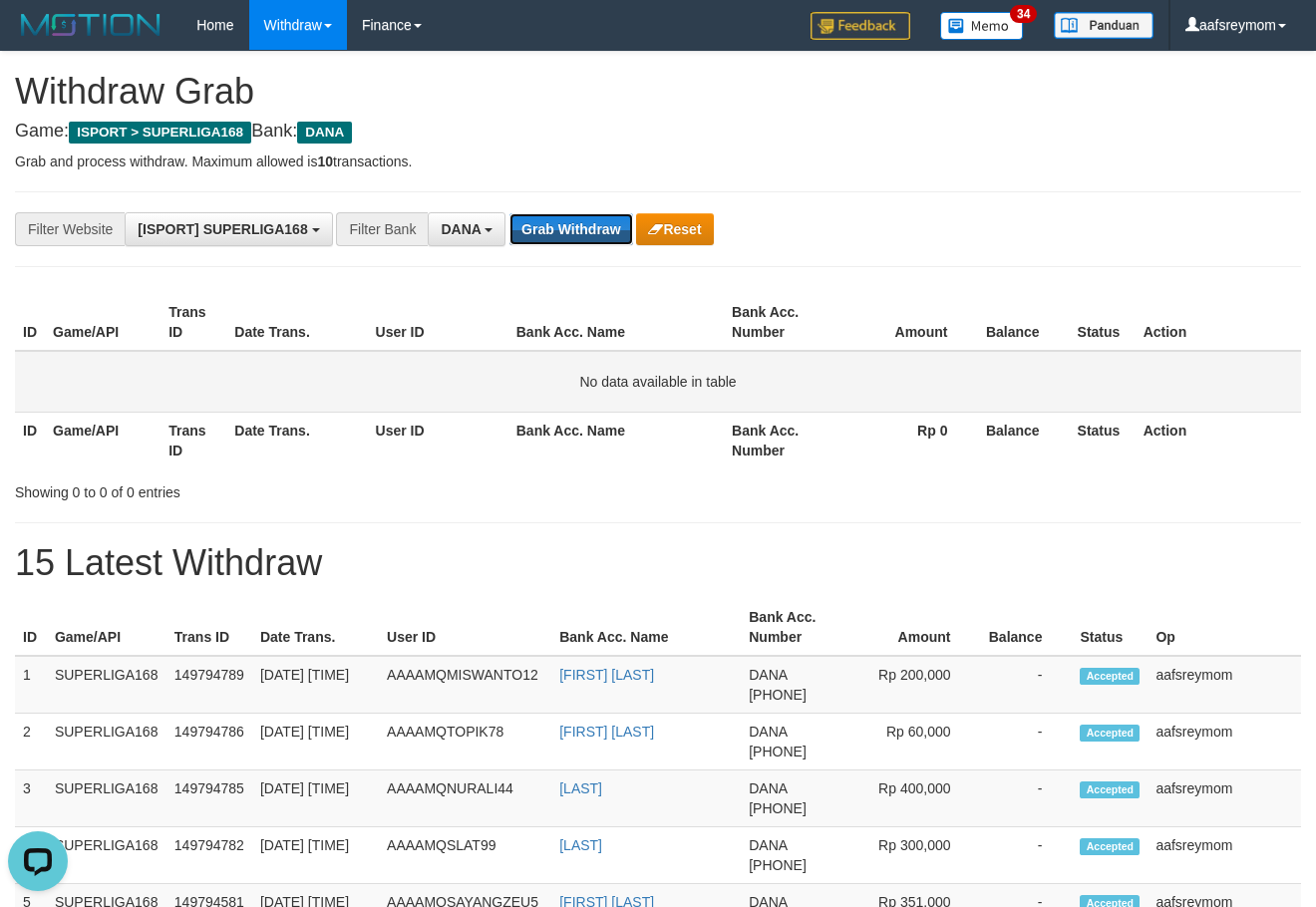 click on "Grab Withdraw" at bounding box center (570, 229) 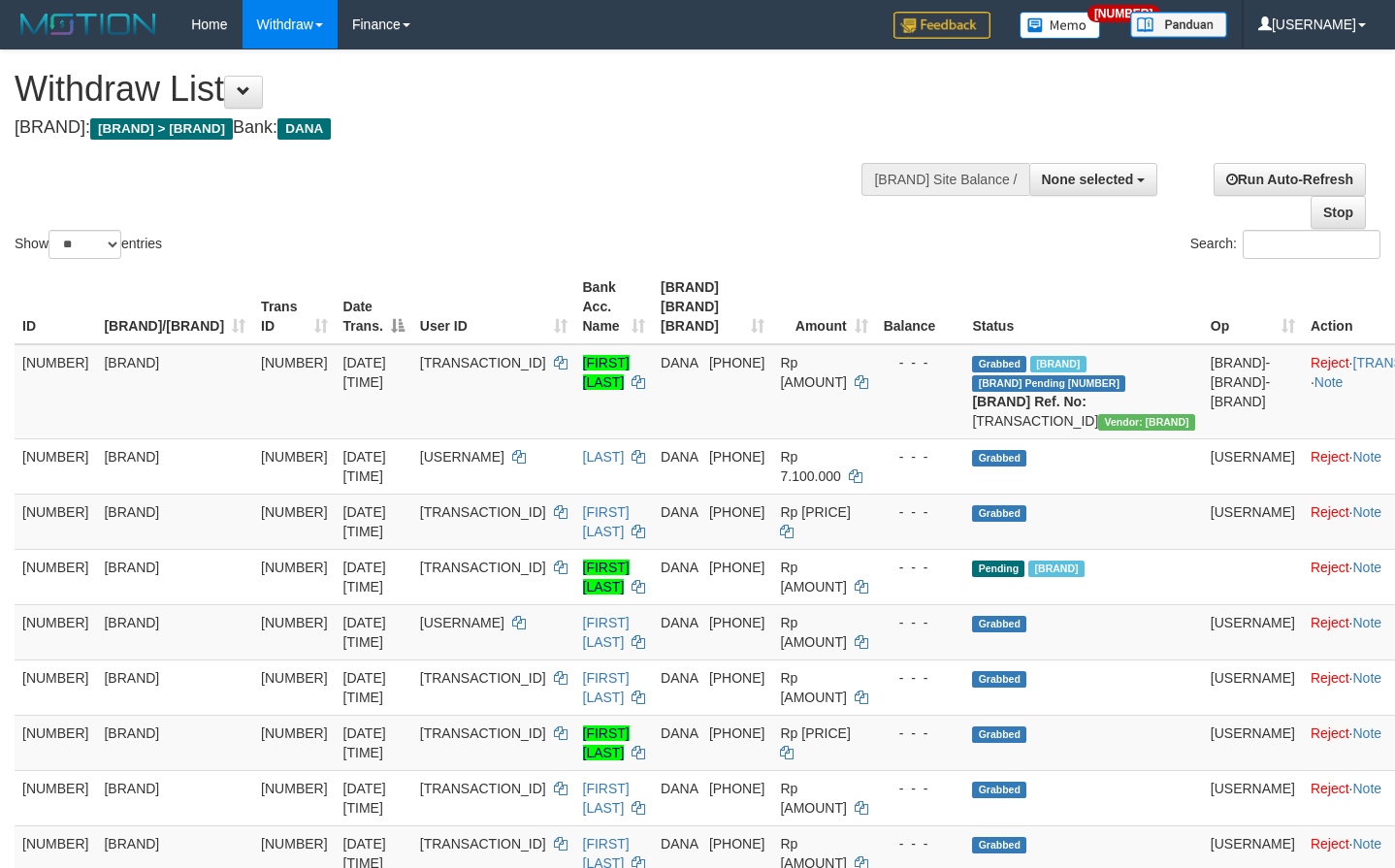 scroll, scrollTop: 346, scrollLeft: 0, axis: vertical 